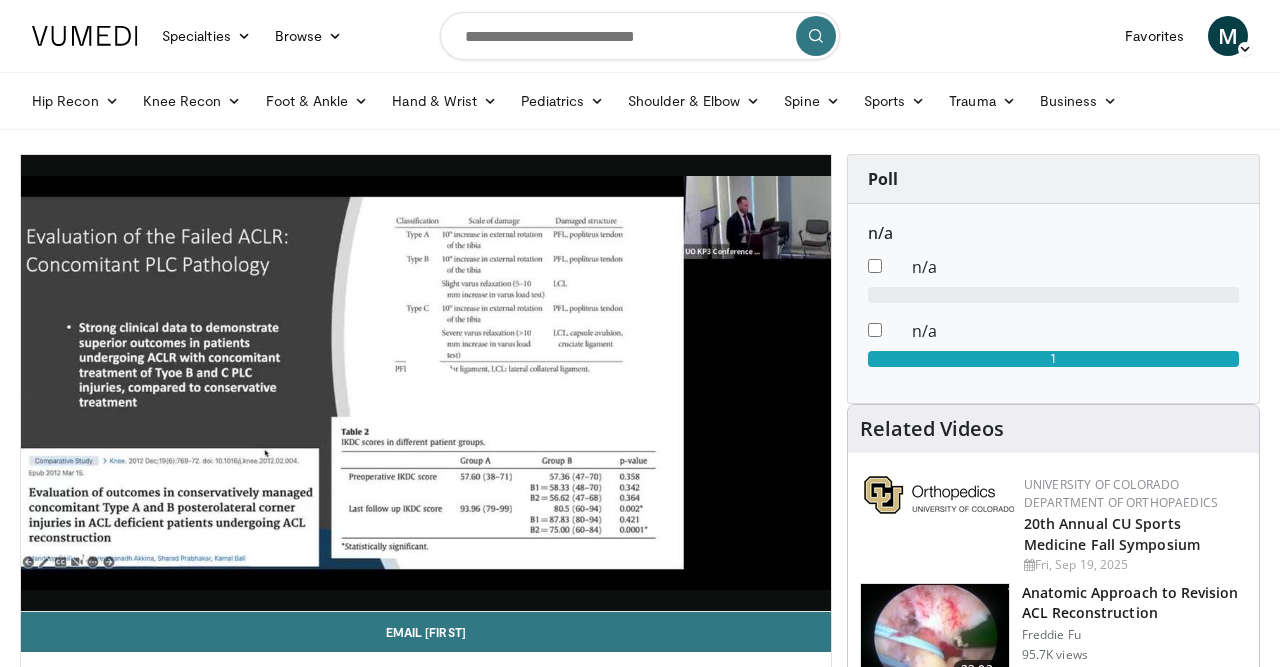 scroll, scrollTop: 0, scrollLeft: 0, axis: both 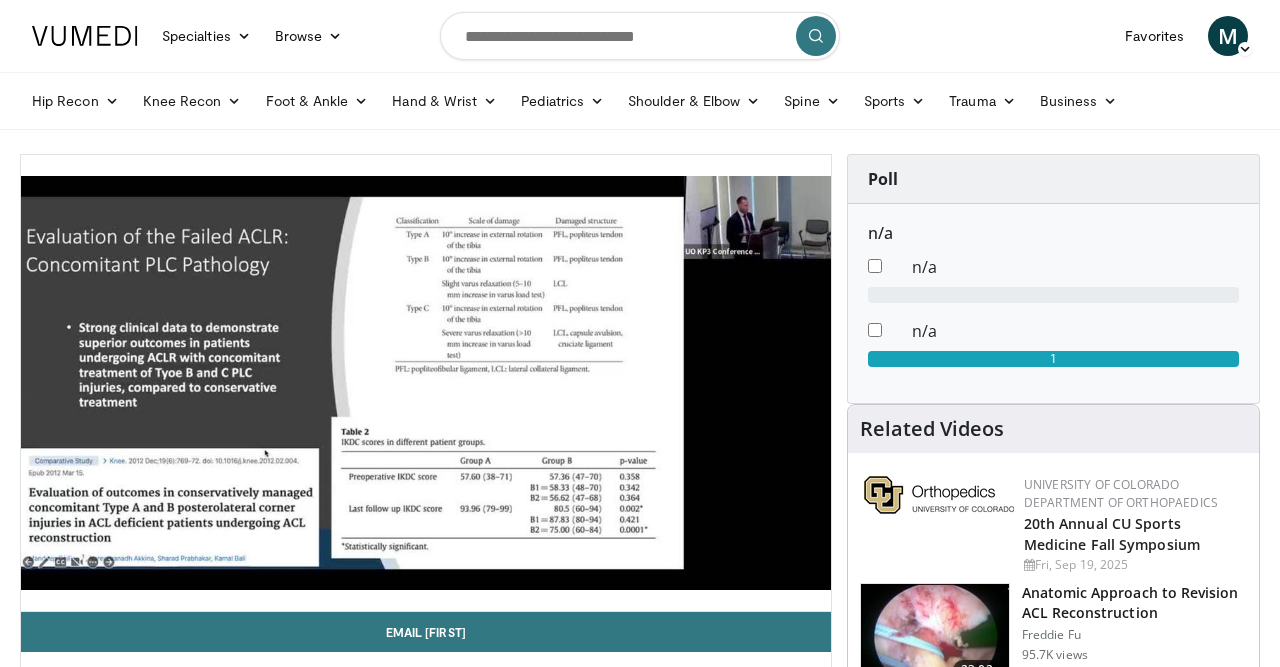click on "10 seconds
Tap to unmute" at bounding box center [426, 383] 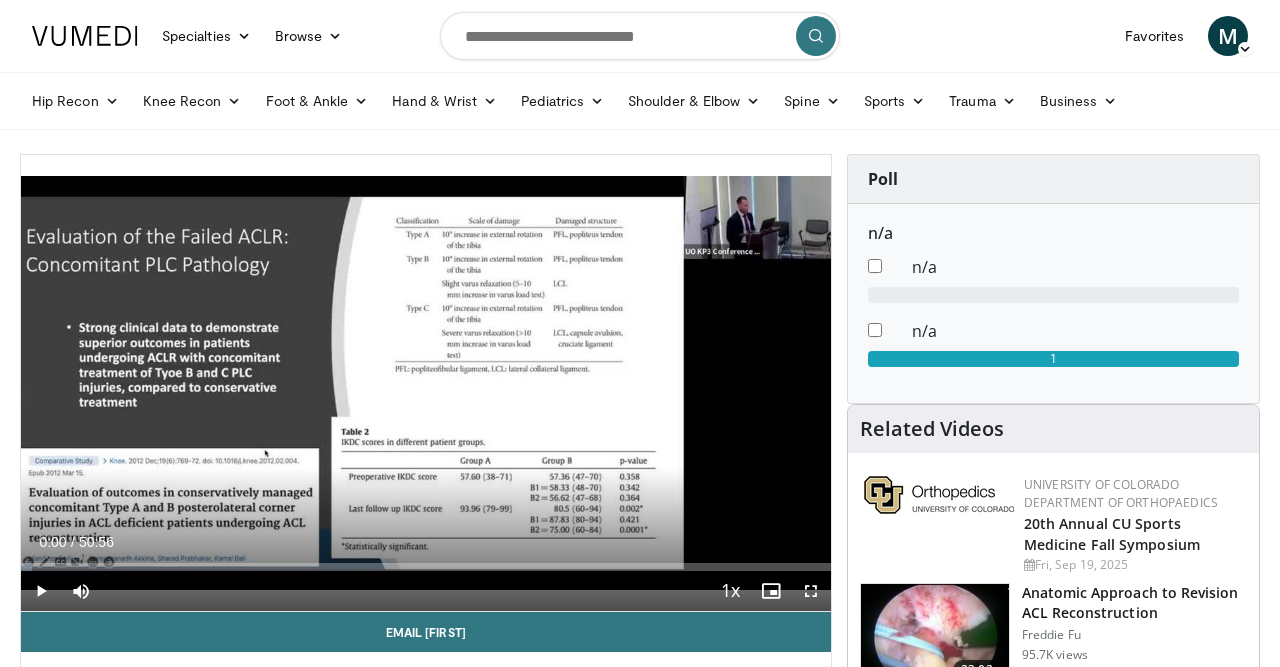 click at bounding box center [426, 383] 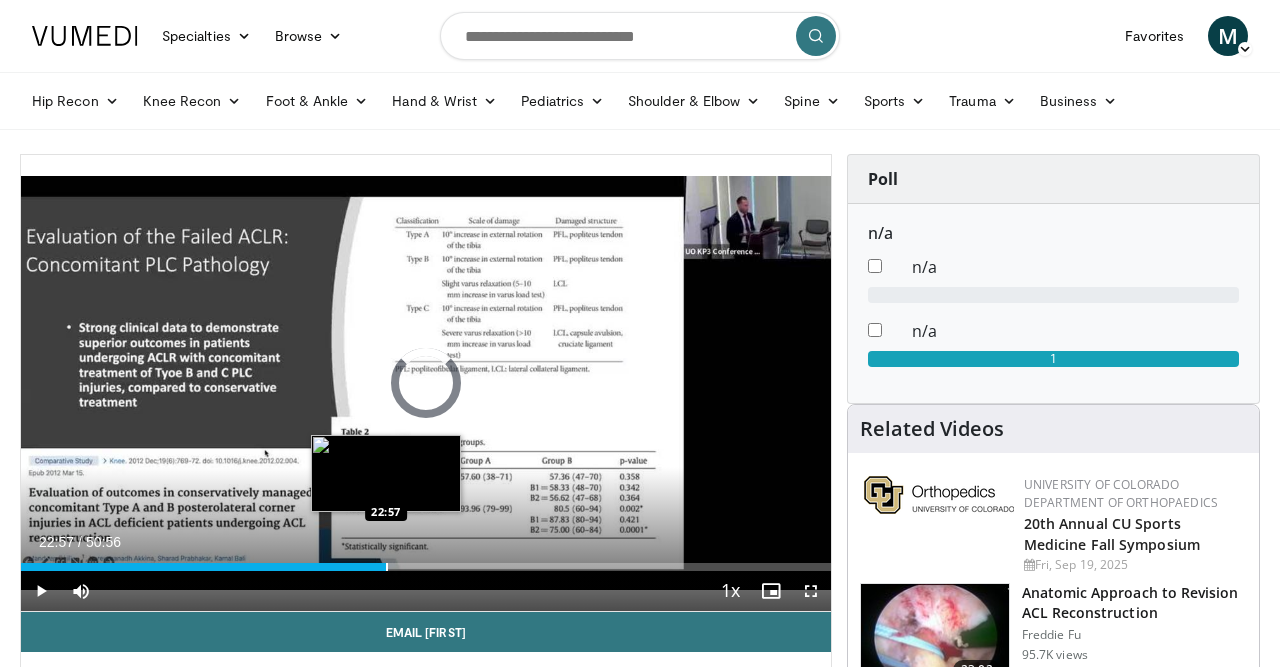 click on "Loaded :  1.62% 00:05 22:57" at bounding box center (426, 561) 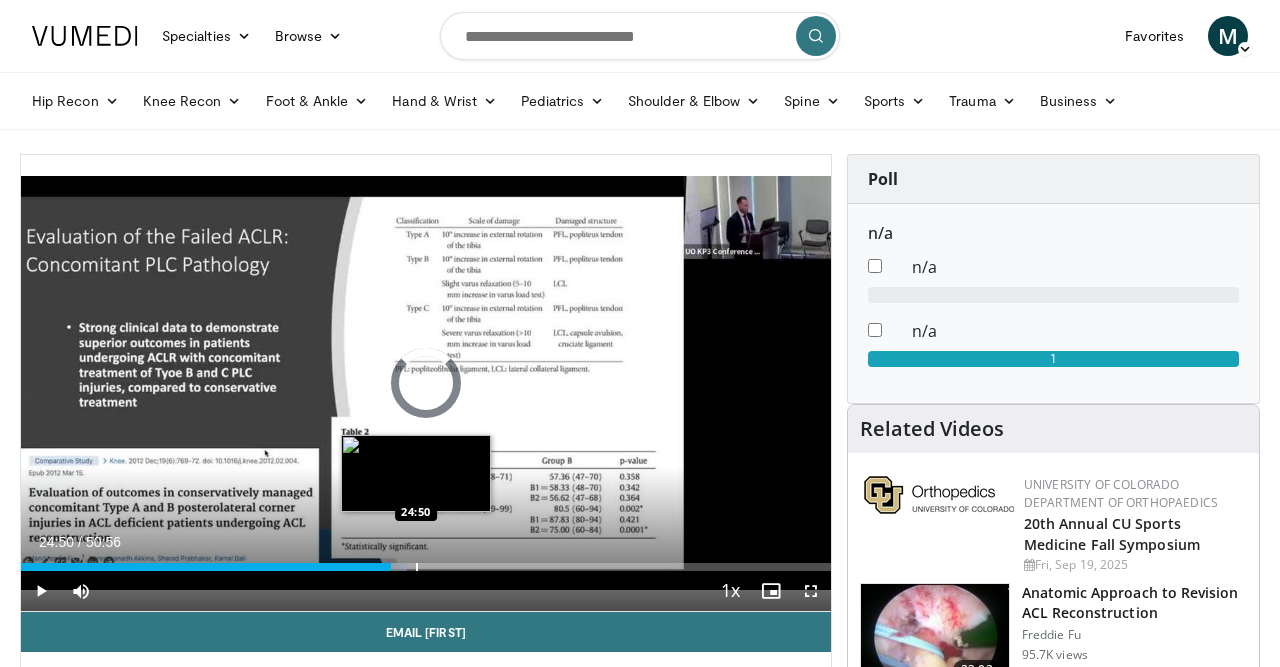 click at bounding box center [417, 567] 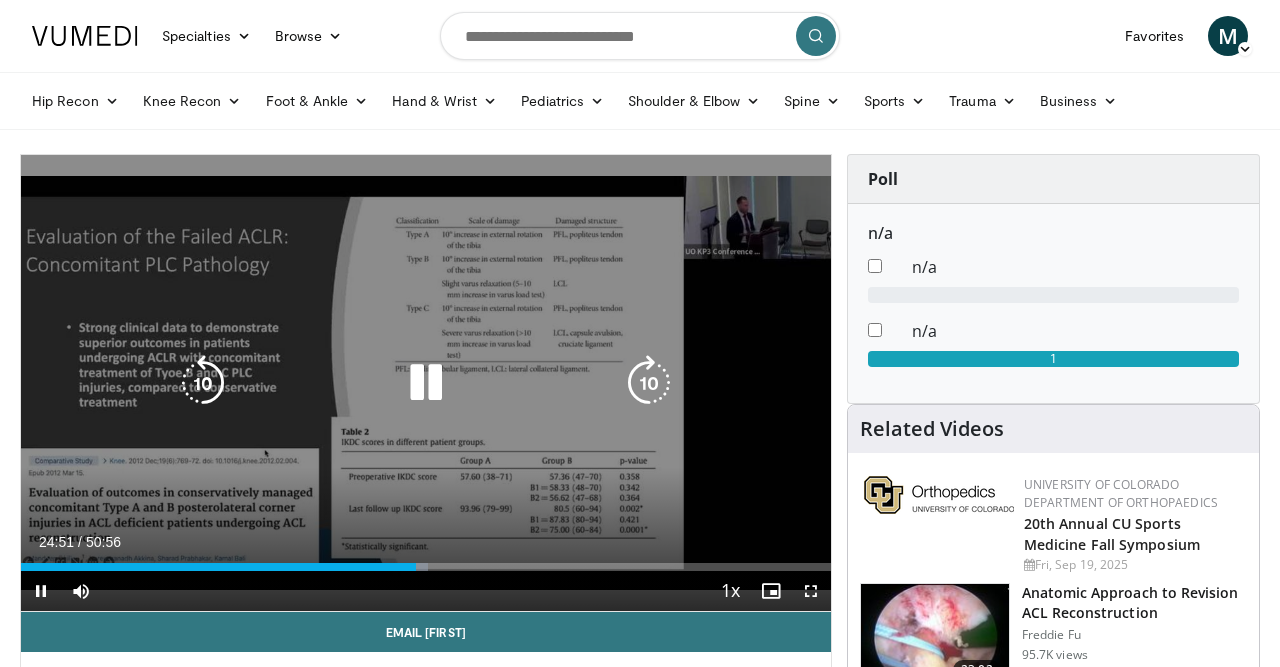 click on "Current Time  24:51 / Duration  50:56 Pause Skip Backward Skip Forward Mute Loaded :  50.30% 24:51 25:28 Stream Type  LIVE Seek to live, currently behind live LIVE   1x Playback Rate 0.5x 0.75x 1x , selected 1.25x 1.5x 1.75x 2x Chapters Chapters Descriptions descriptions off , selected Captions captions settings , opens captions settings dialog captions off , selected Audio Track en (Main) , selected Fullscreen Enable picture-in-picture mode" at bounding box center (426, 591) 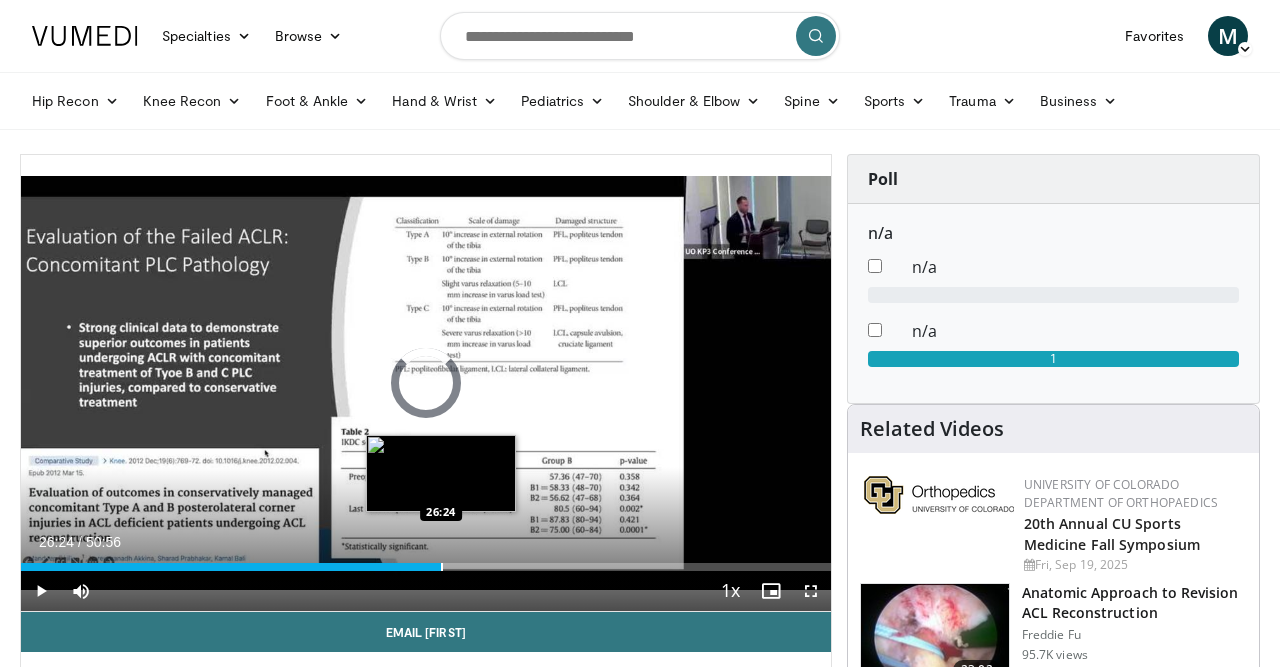 click at bounding box center [442, 567] 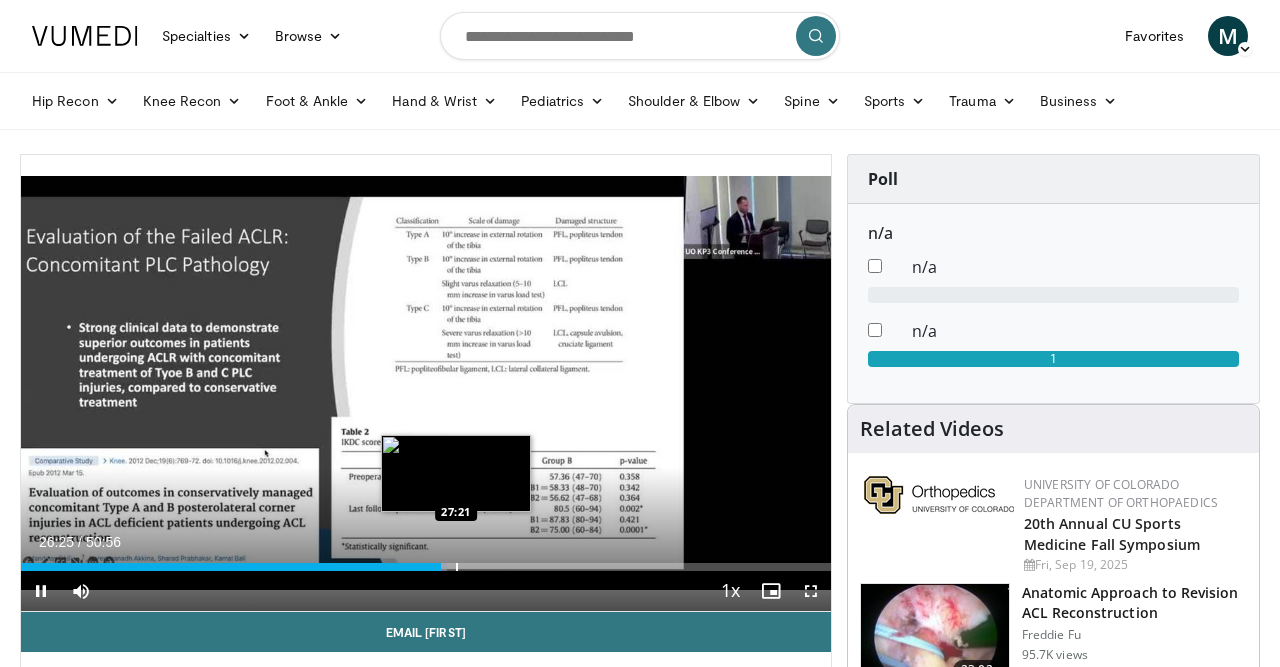 click at bounding box center [457, 567] 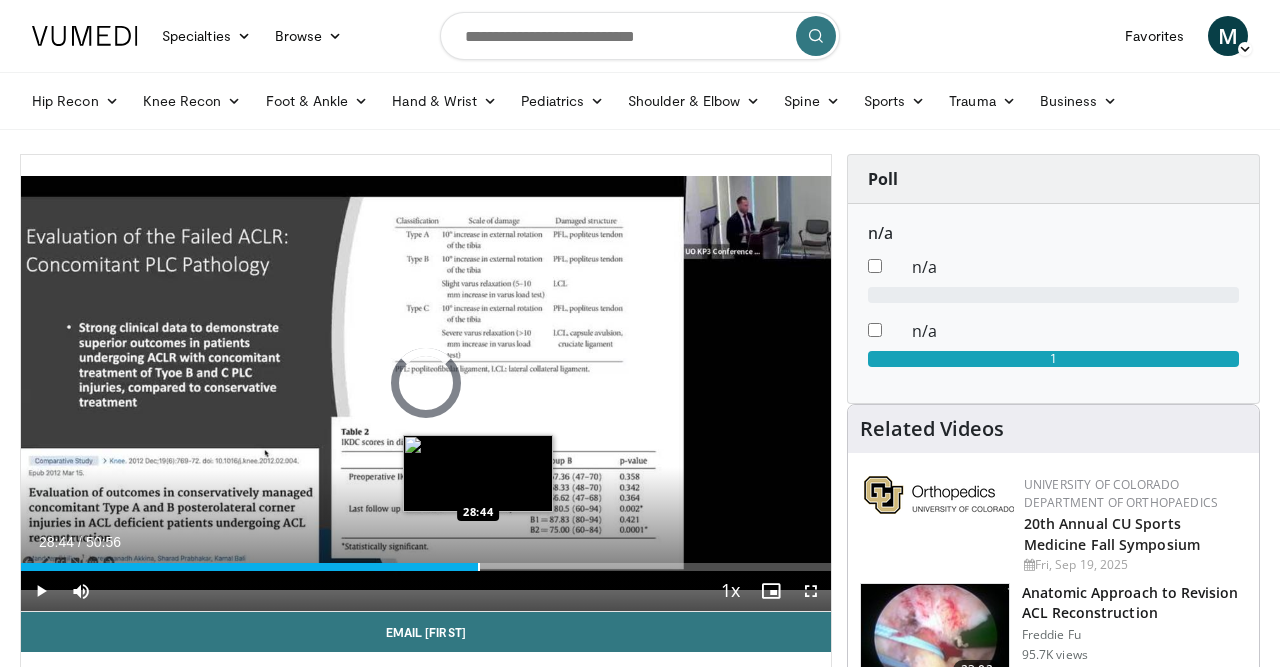 click at bounding box center (479, 567) 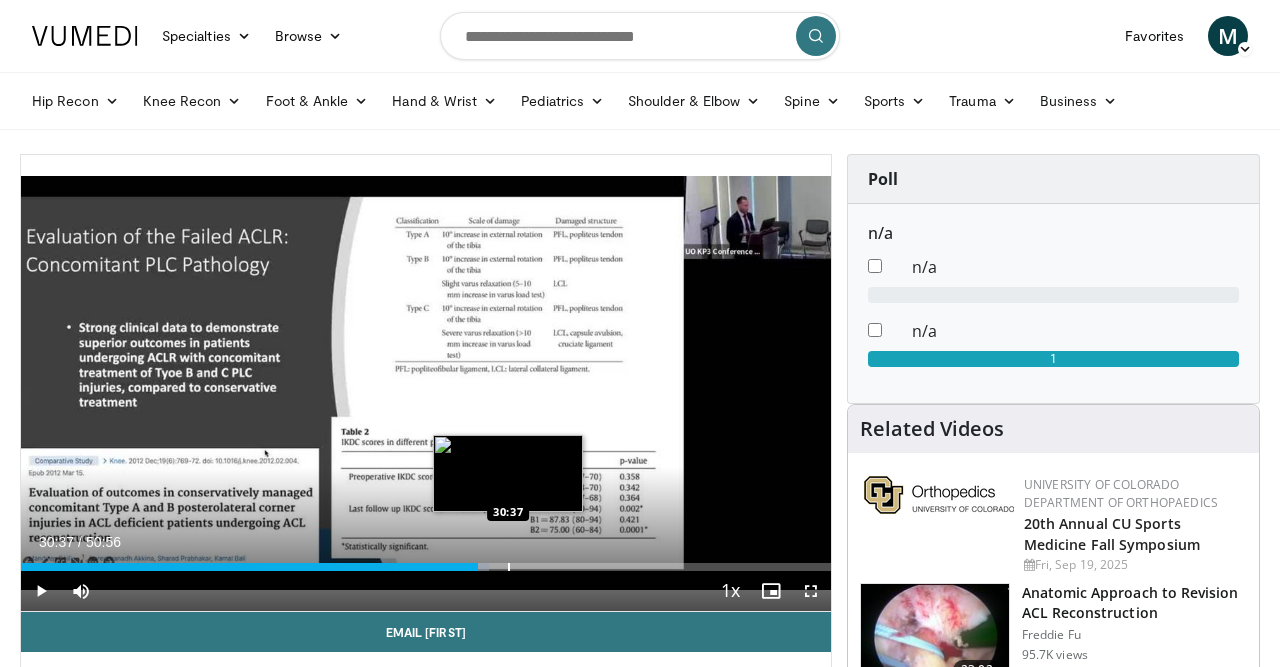click at bounding box center [509, 567] 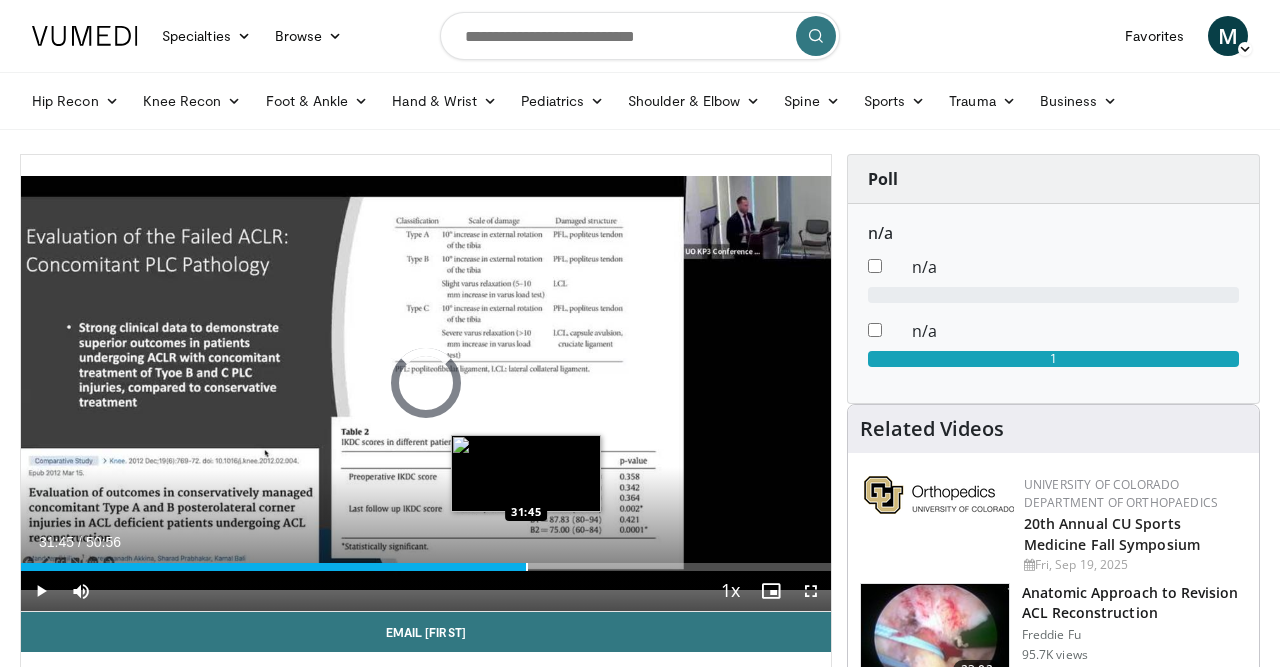 click on "Loaded :  61.51% 30:38 31:45" at bounding box center [426, 567] 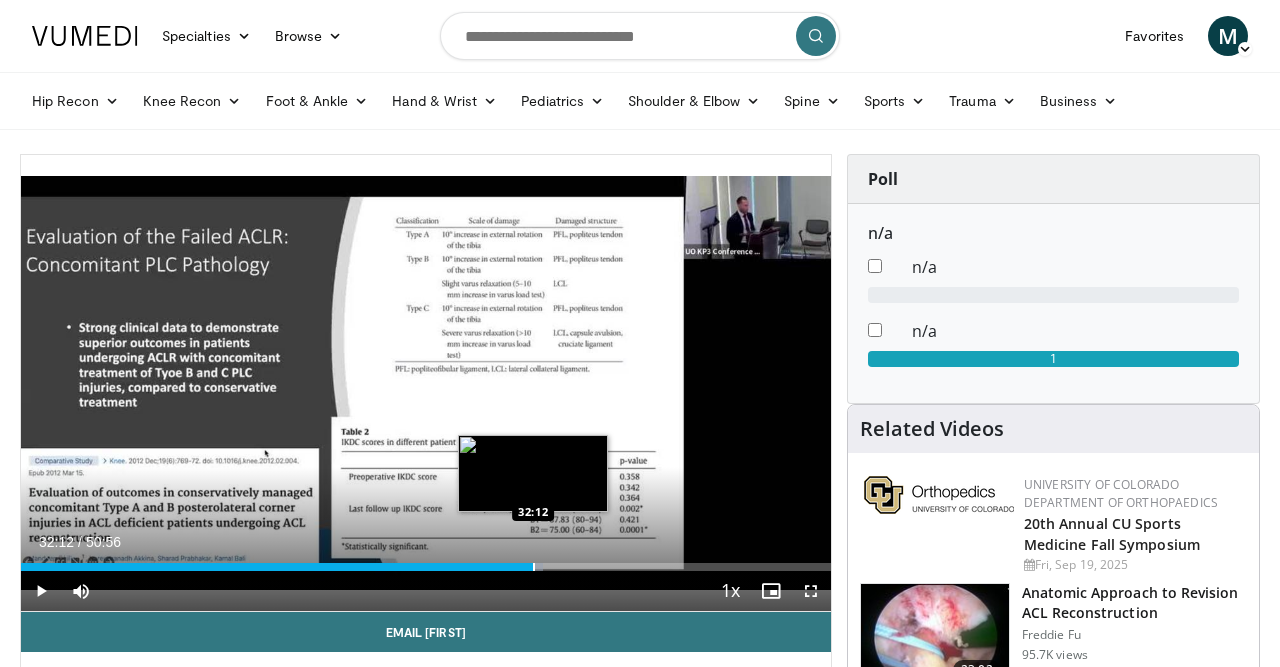 click at bounding box center (534, 567) 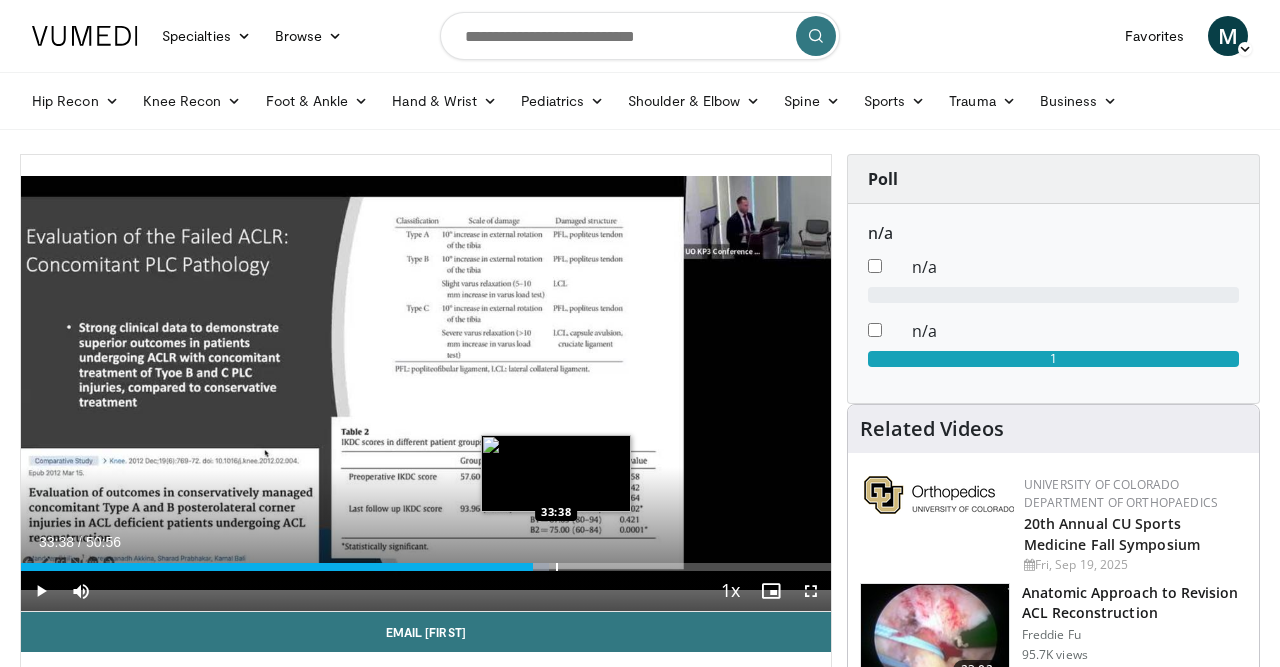 click at bounding box center (557, 567) 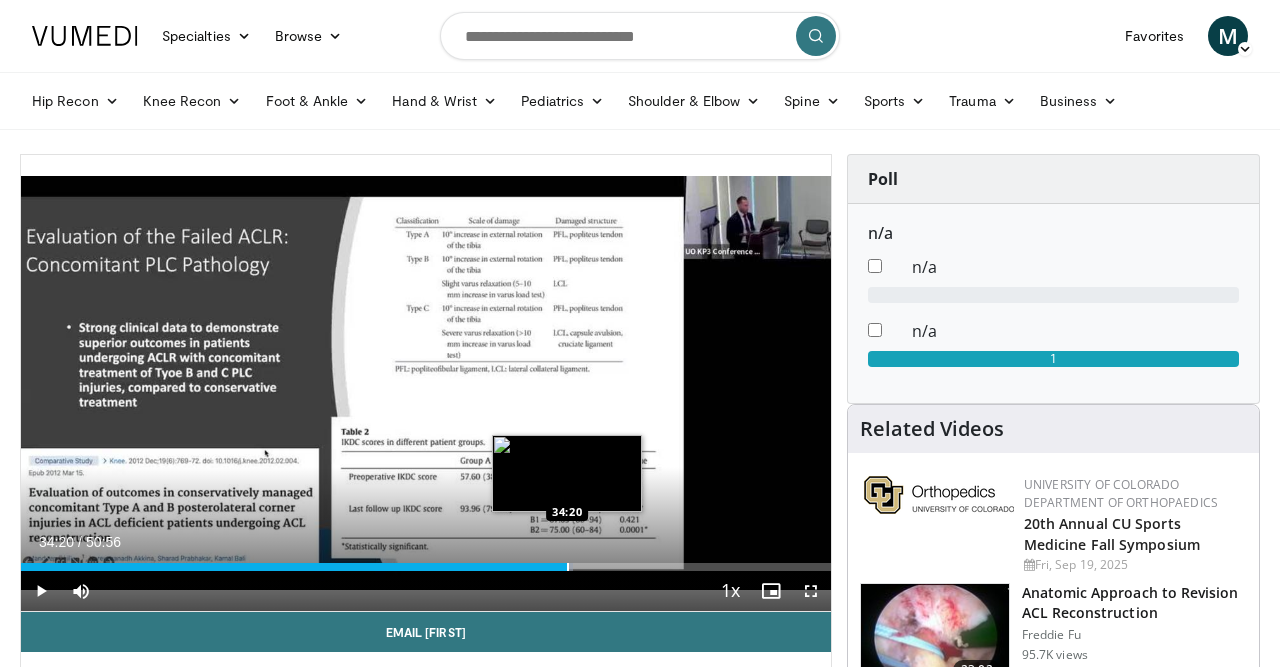 click at bounding box center (568, 567) 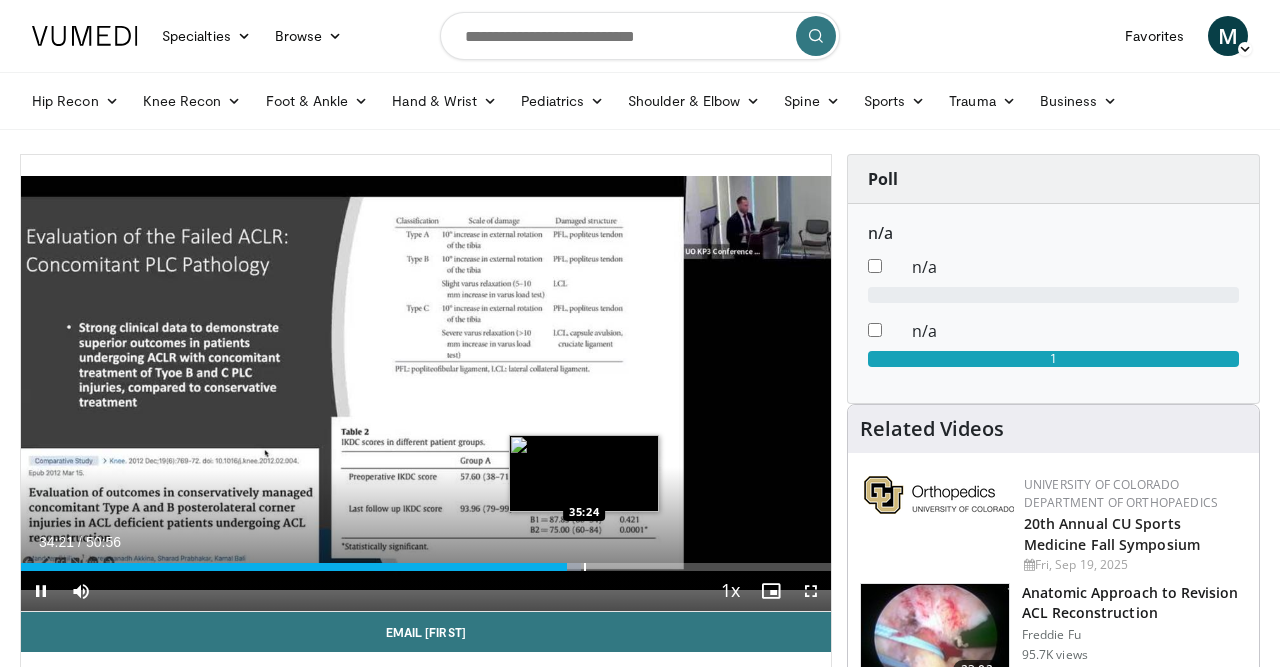 click on "Loaded :  69.13% 34:21 35:24" at bounding box center (426, 561) 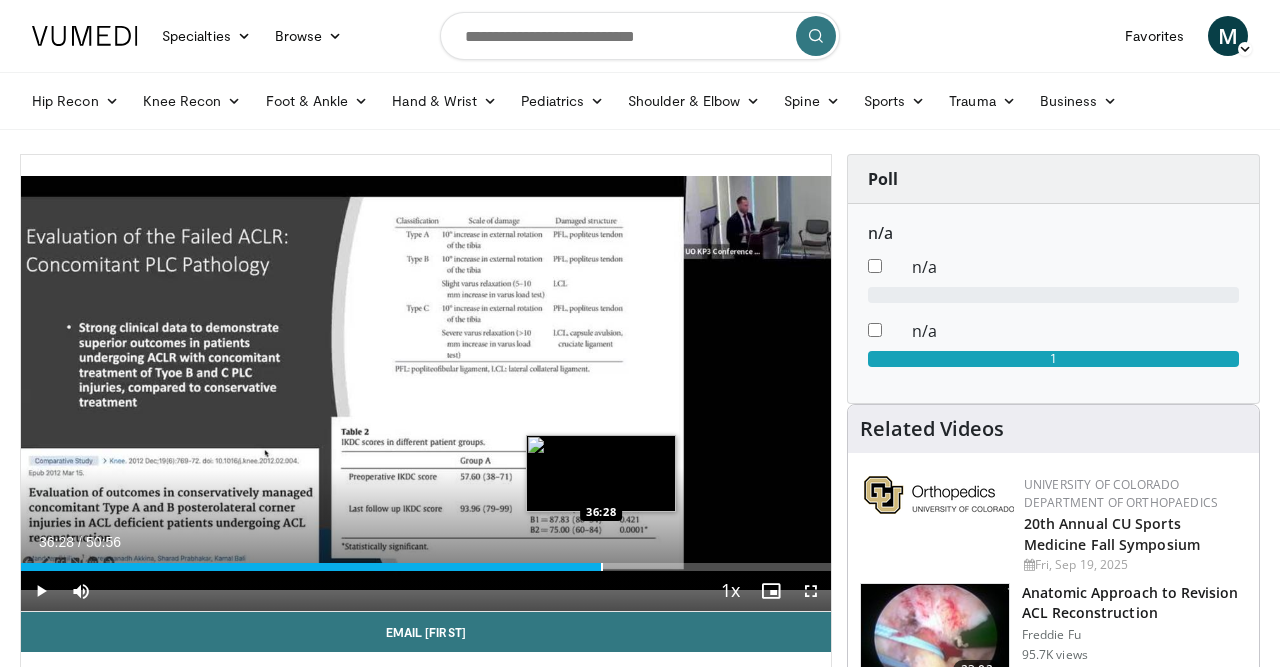 click at bounding box center [602, 567] 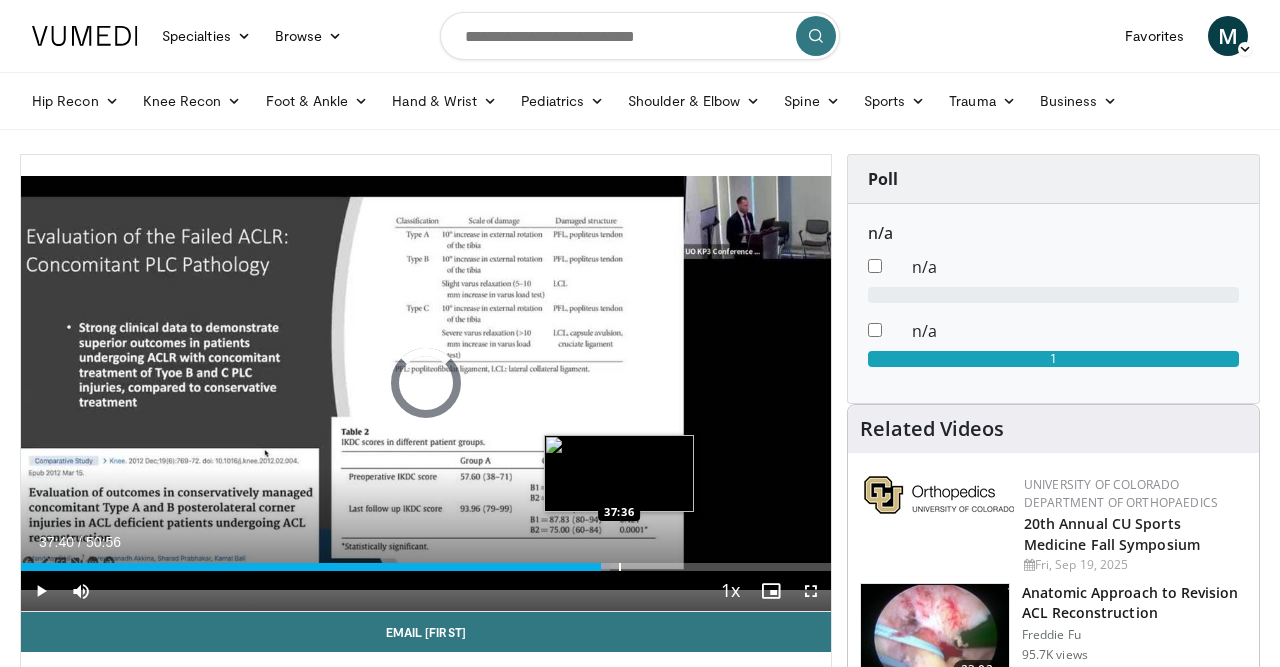 click at bounding box center [620, 567] 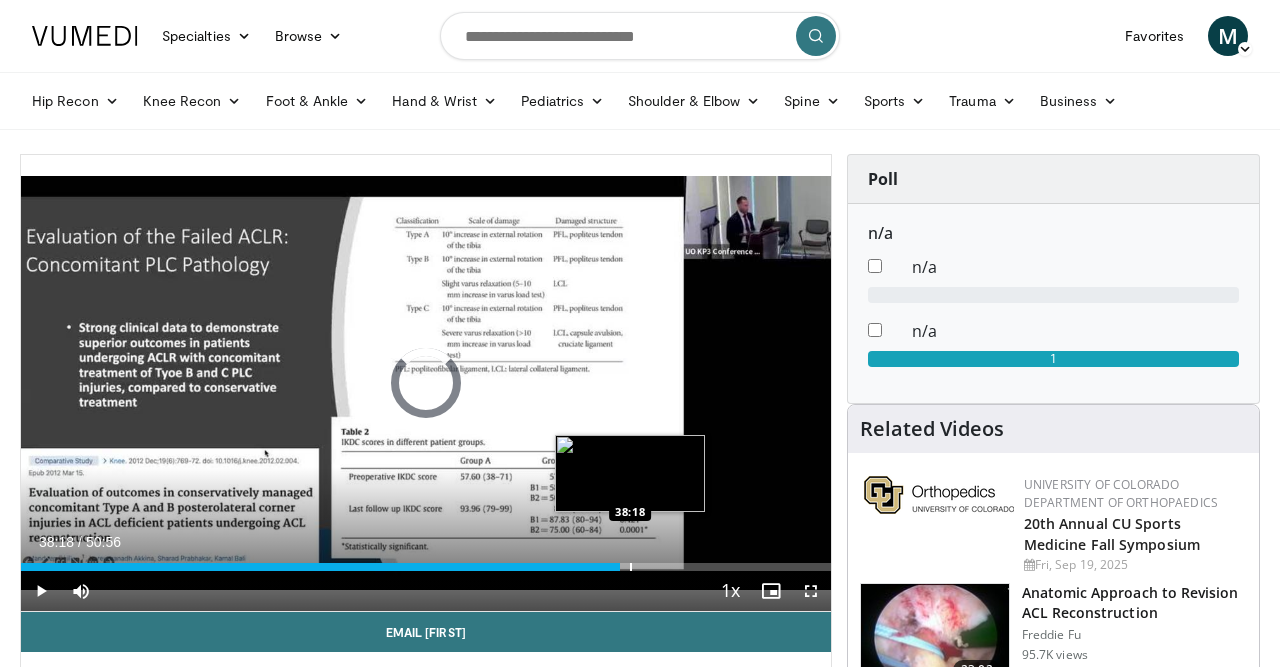 click on "Loaded :  0.00% 37:41 38:18" at bounding box center [426, 561] 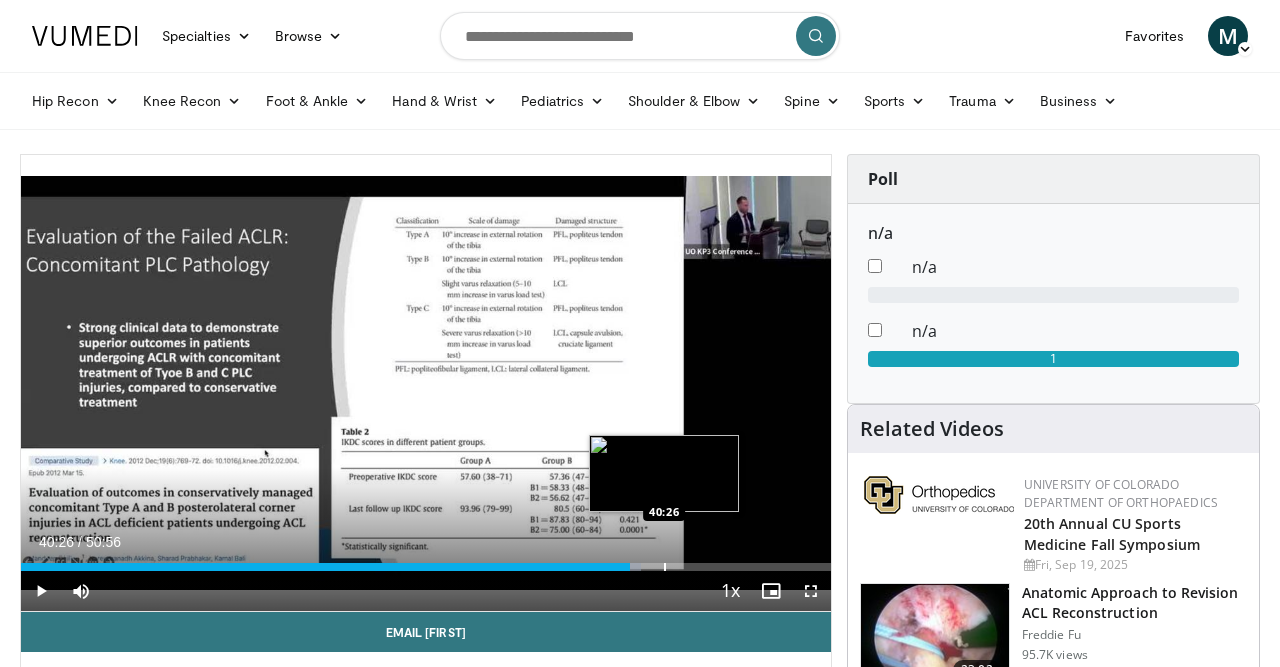 click at bounding box center [665, 567] 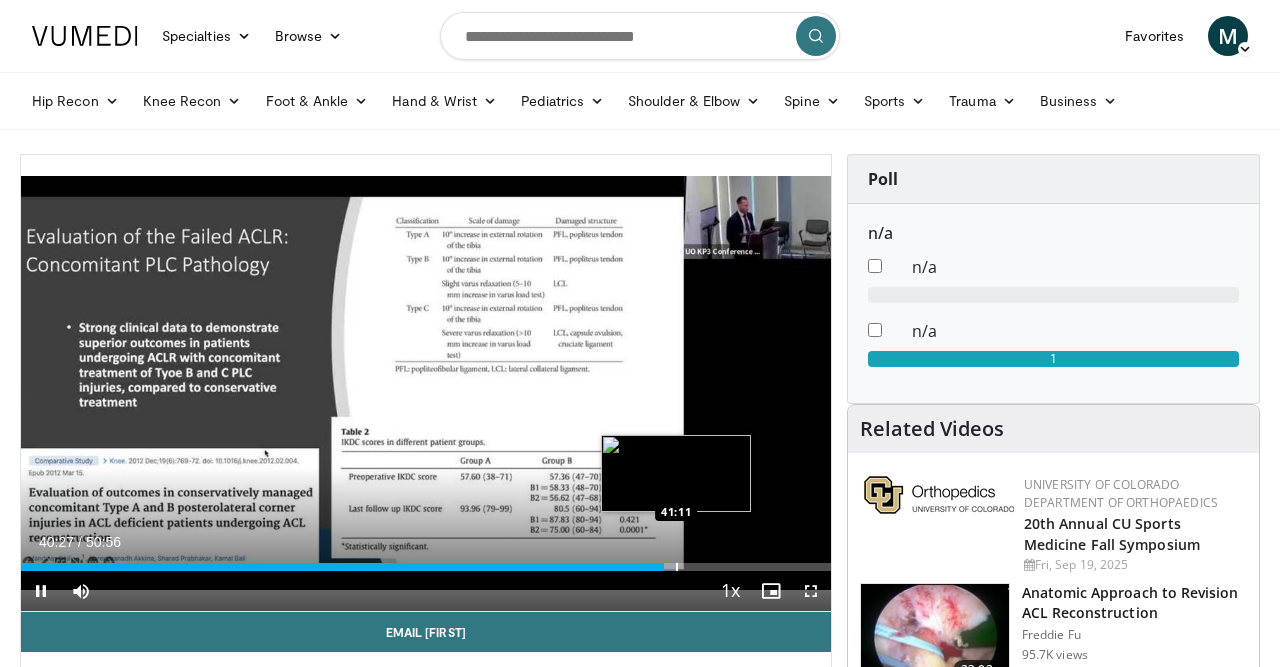 click on "**********" at bounding box center (426, 383) 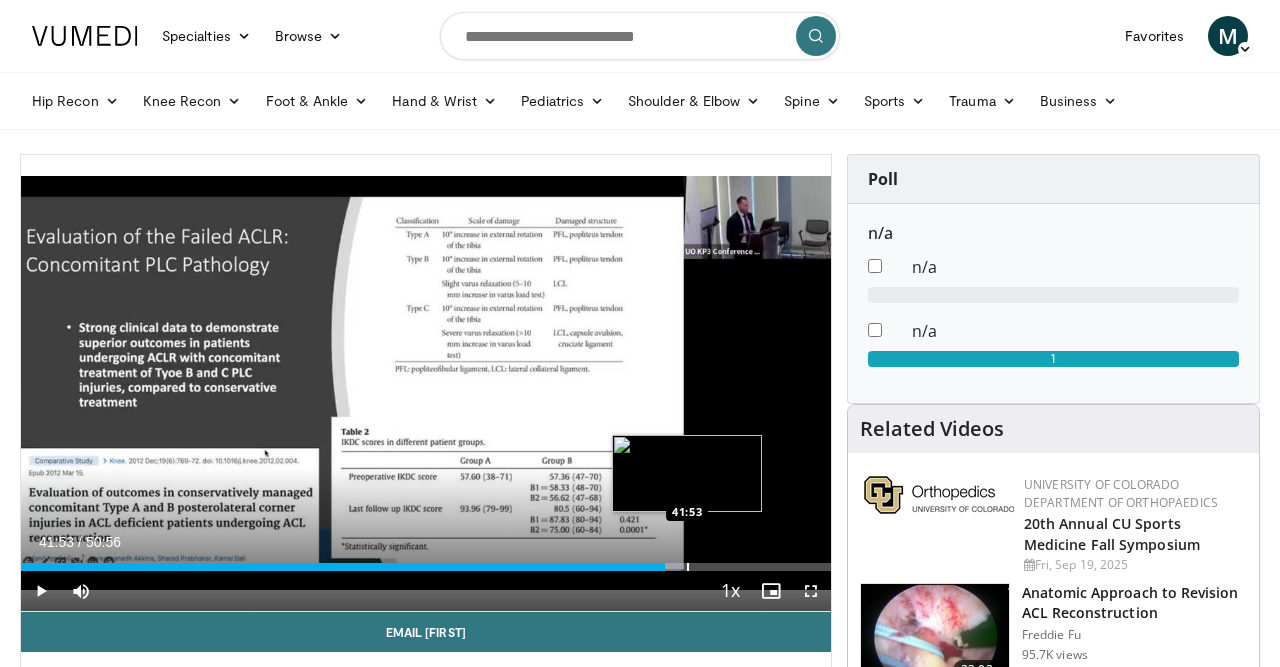 click at bounding box center [688, 567] 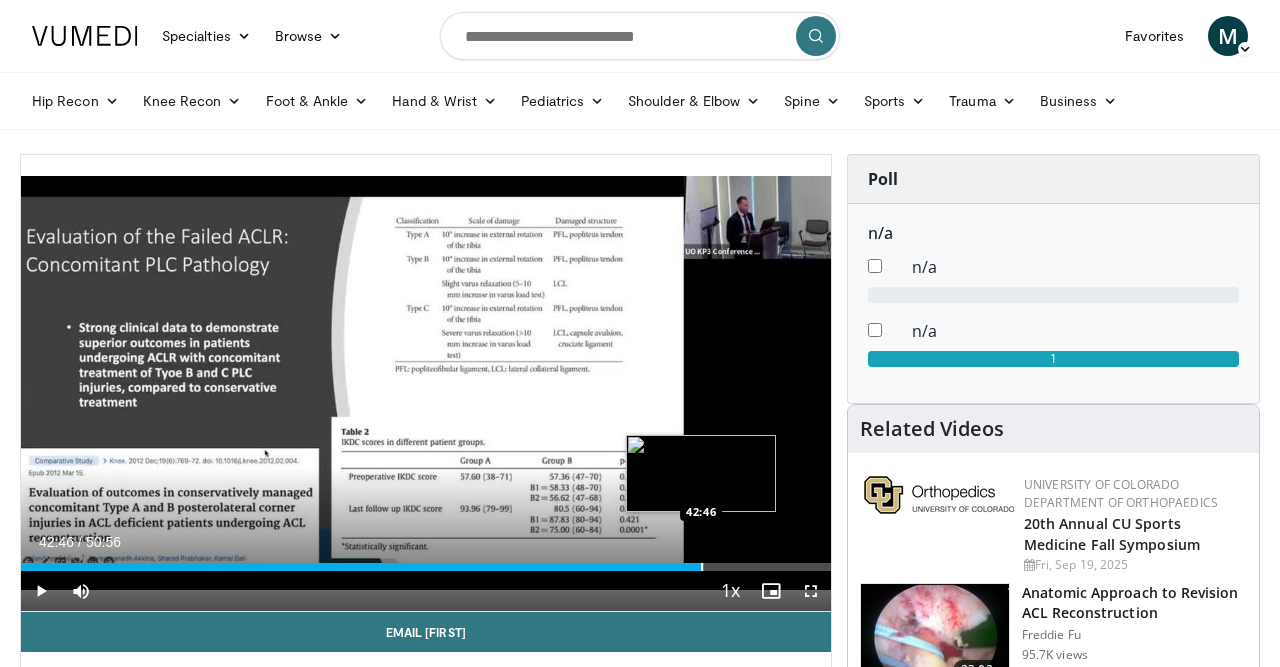 click at bounding box center (702, 567) 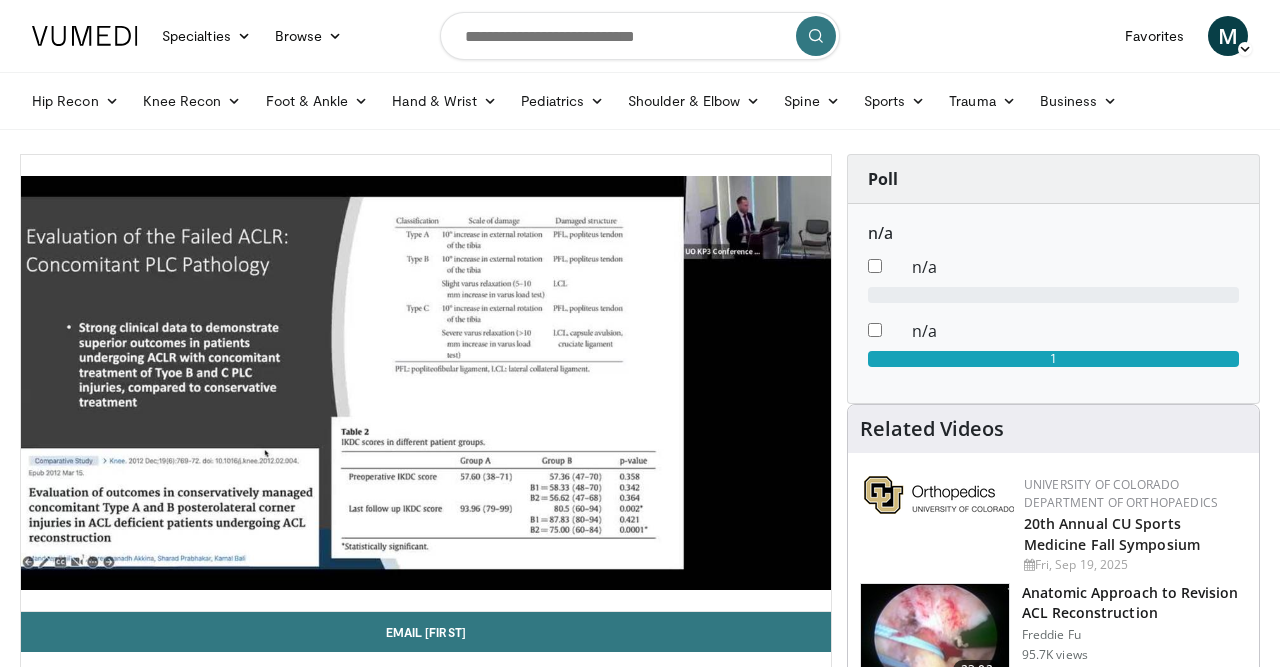 click on "**********" at bounding box center (426, 383) 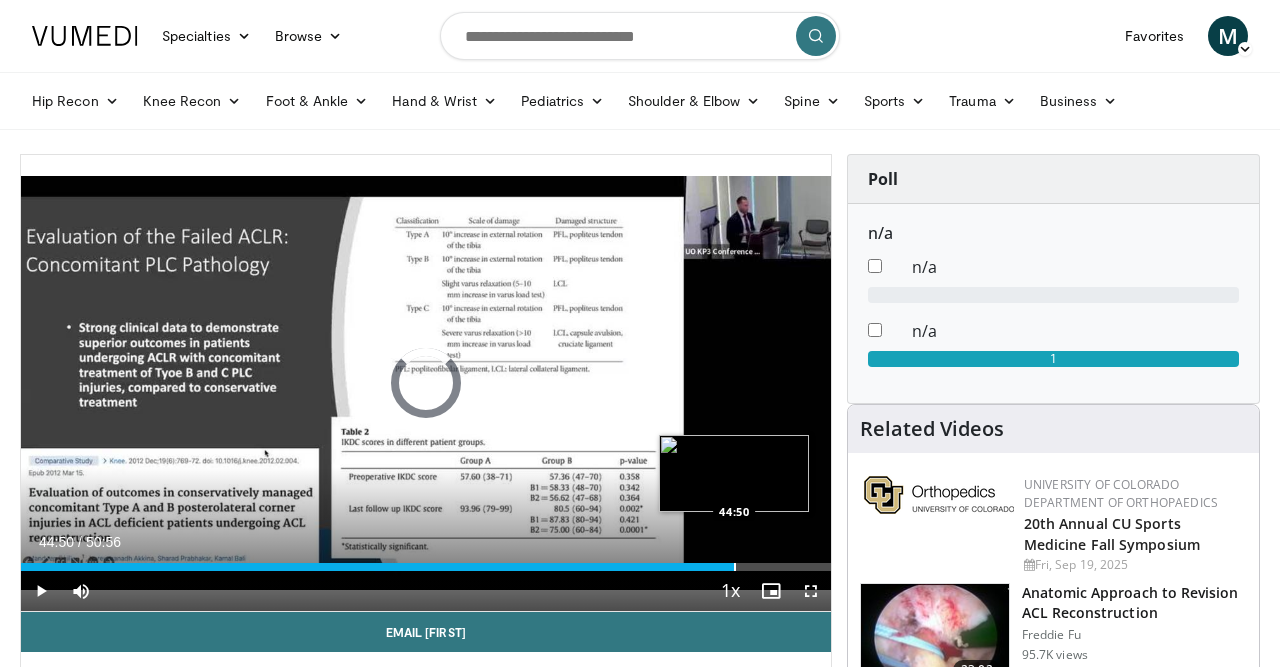 click at bounding box center (735, 567) 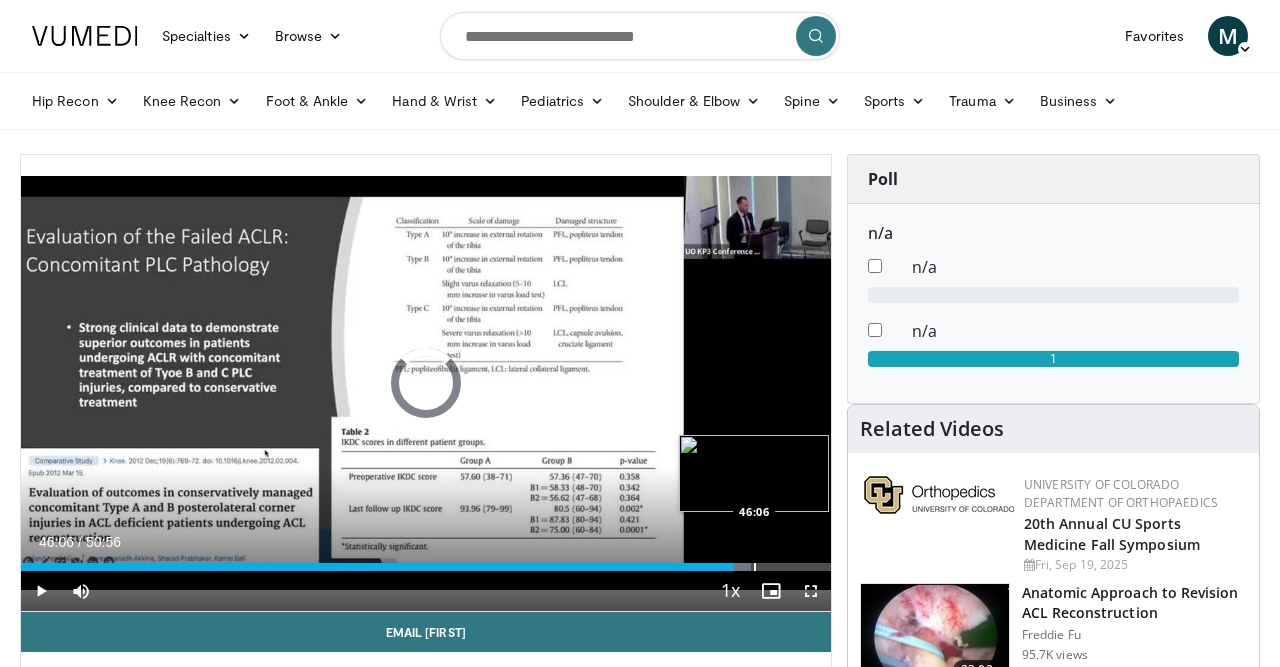 click on "Loaded :  90.22% 44:53 46:06" at bounding box center [426, 567] 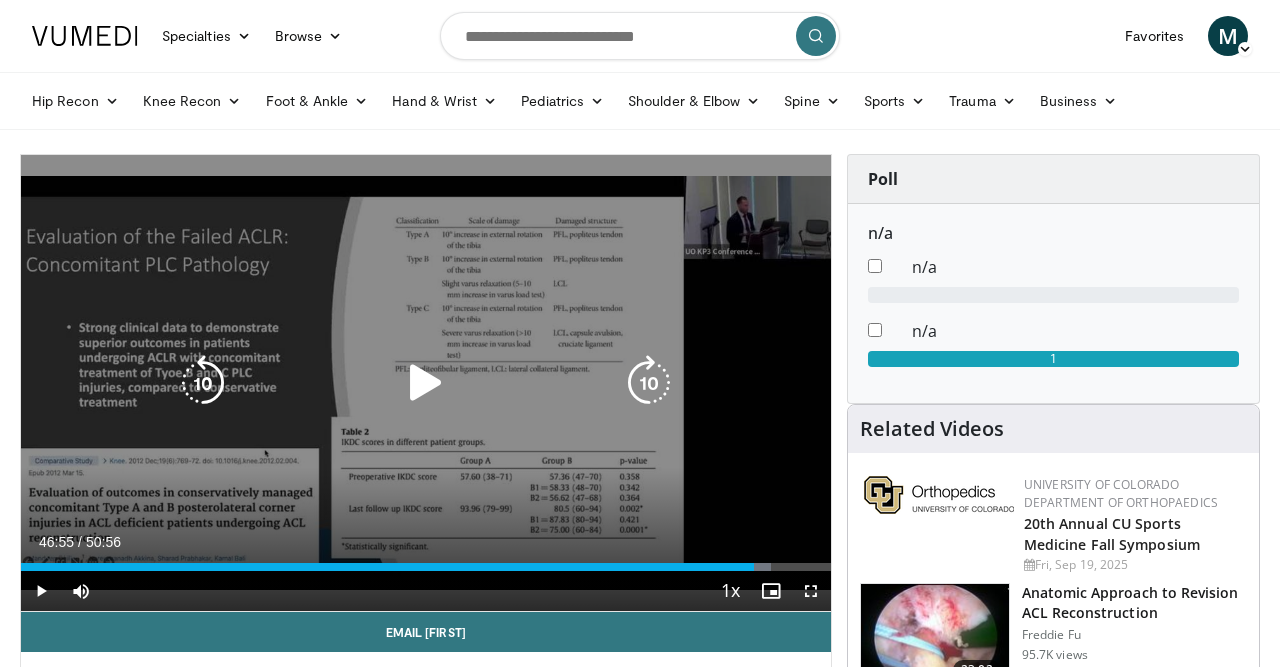 click on "Loaded :  92.59% 46:07 46:32" at bounding box center (426, 567) 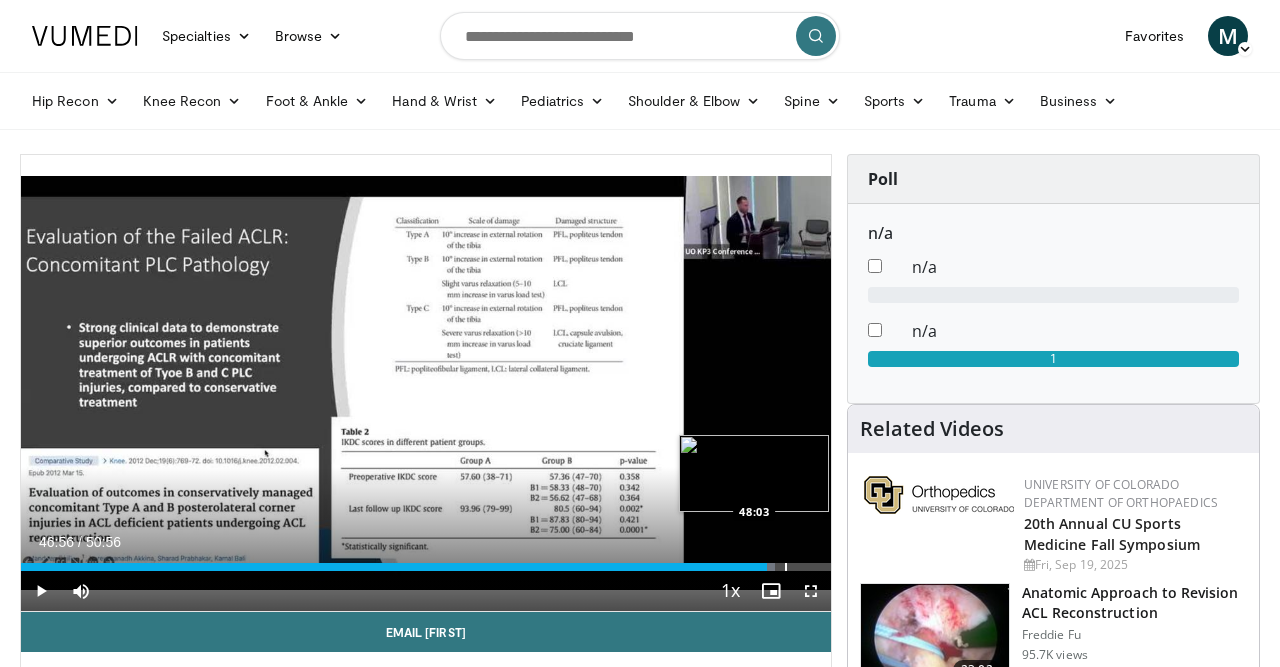 click on "Loaded :  93.14% 46:55 48:03" at bounding box center (426, 561) 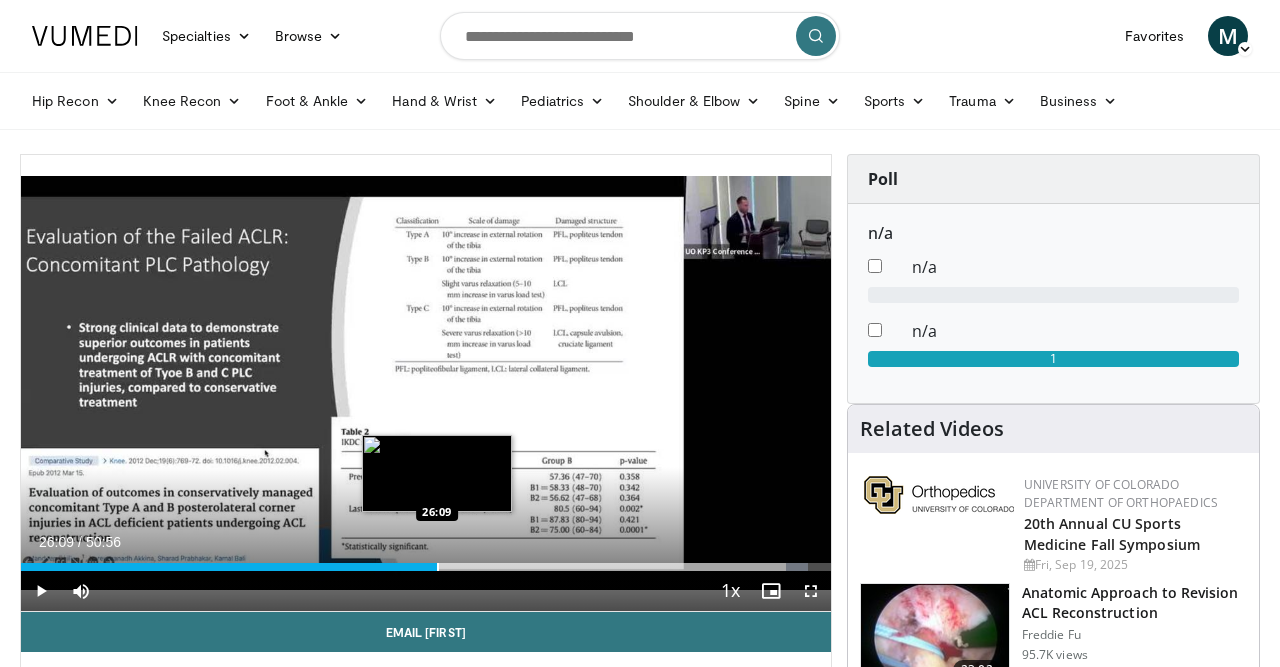 click on "Loaded :  97.17% 48:28 26:09" at bounding box center [426, 561] 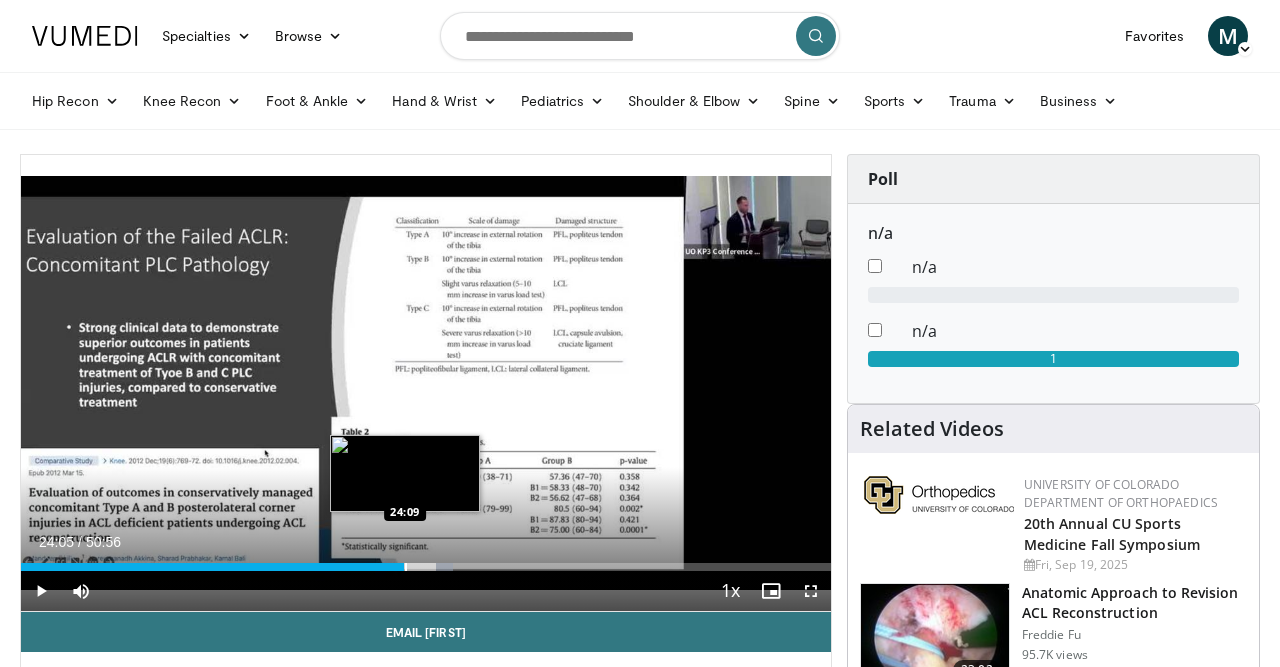 click on "Loaded :  53.33% 26:10 24:09" at bounding box center (426, 561) 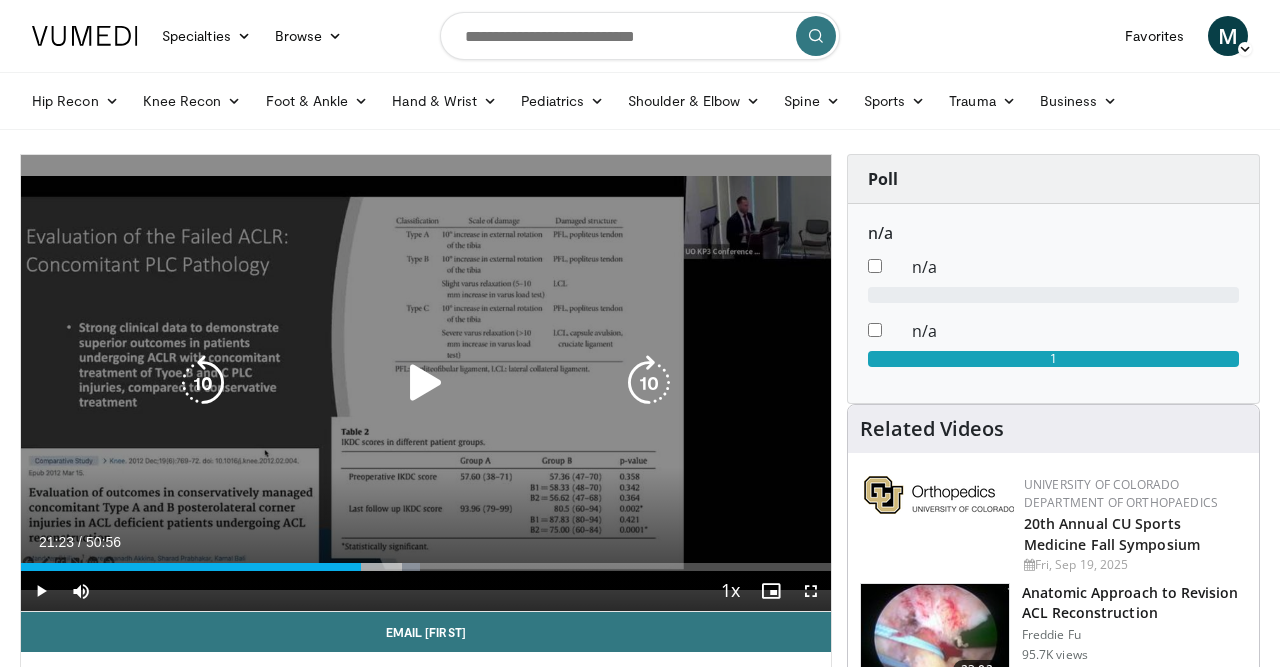 click on "21:23" at bounding box center [191, 567] 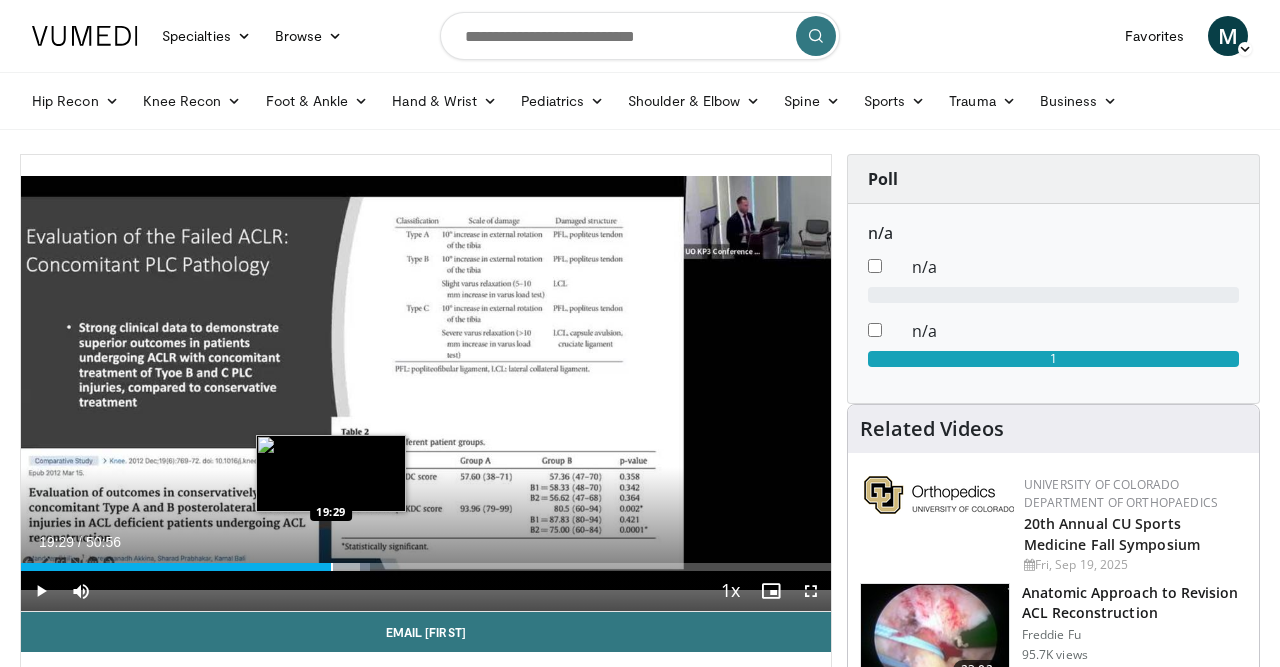 click at bounding box center [332, 567] 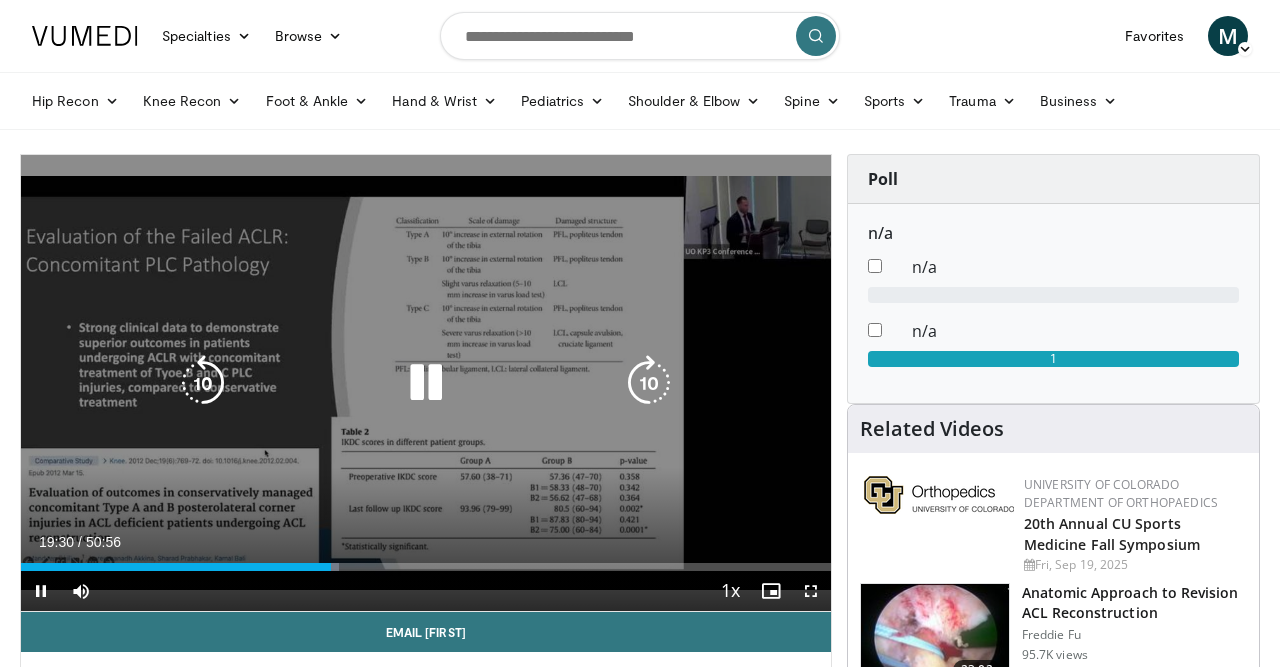 click on "19:30" at bounding box center (176, 567) 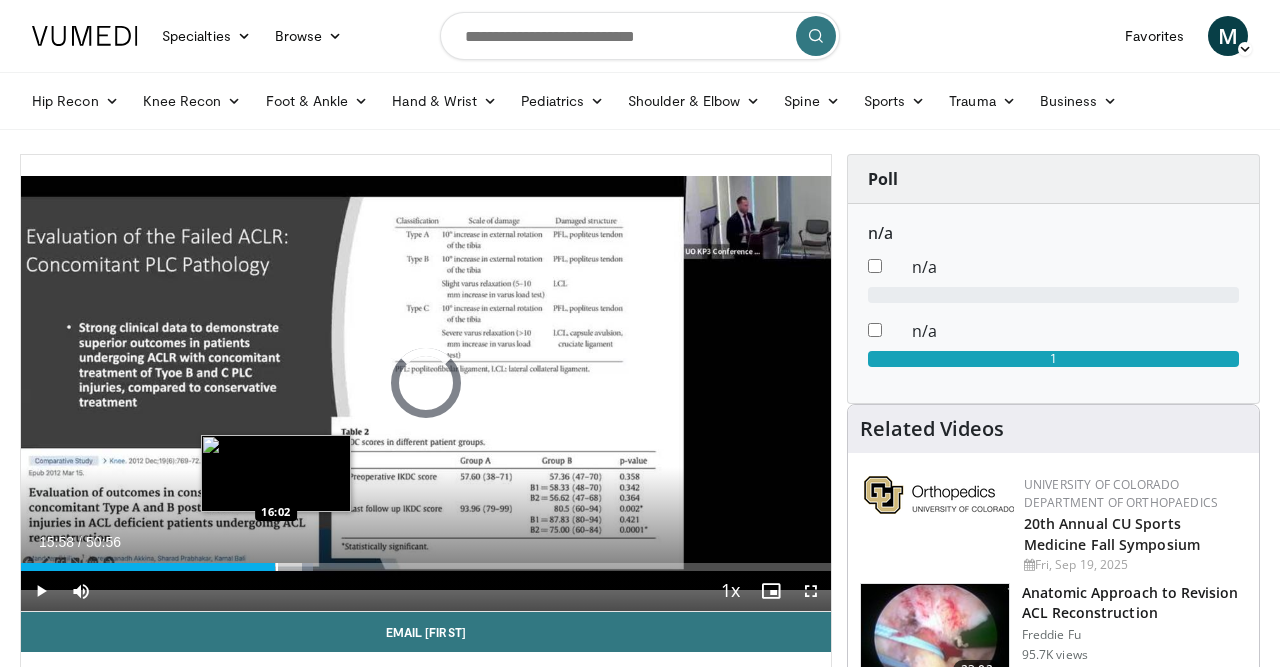 click on "15:58" at bounding box center (148, 567) 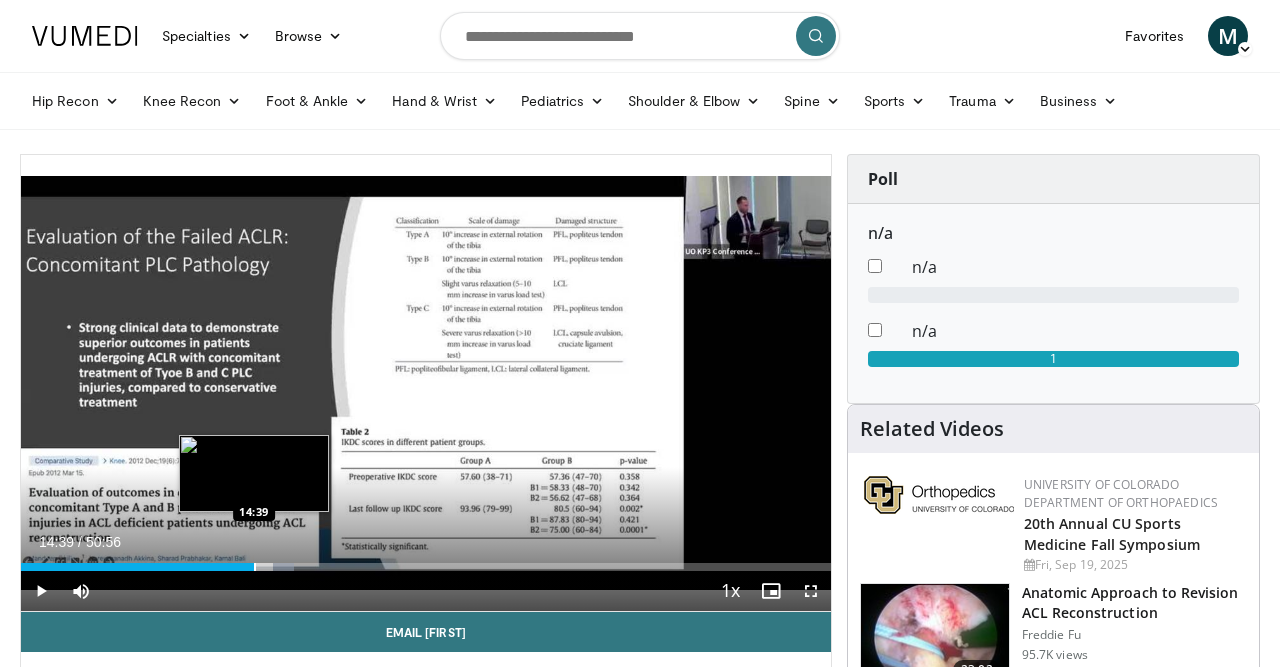 click at bounding box center [255, 567] 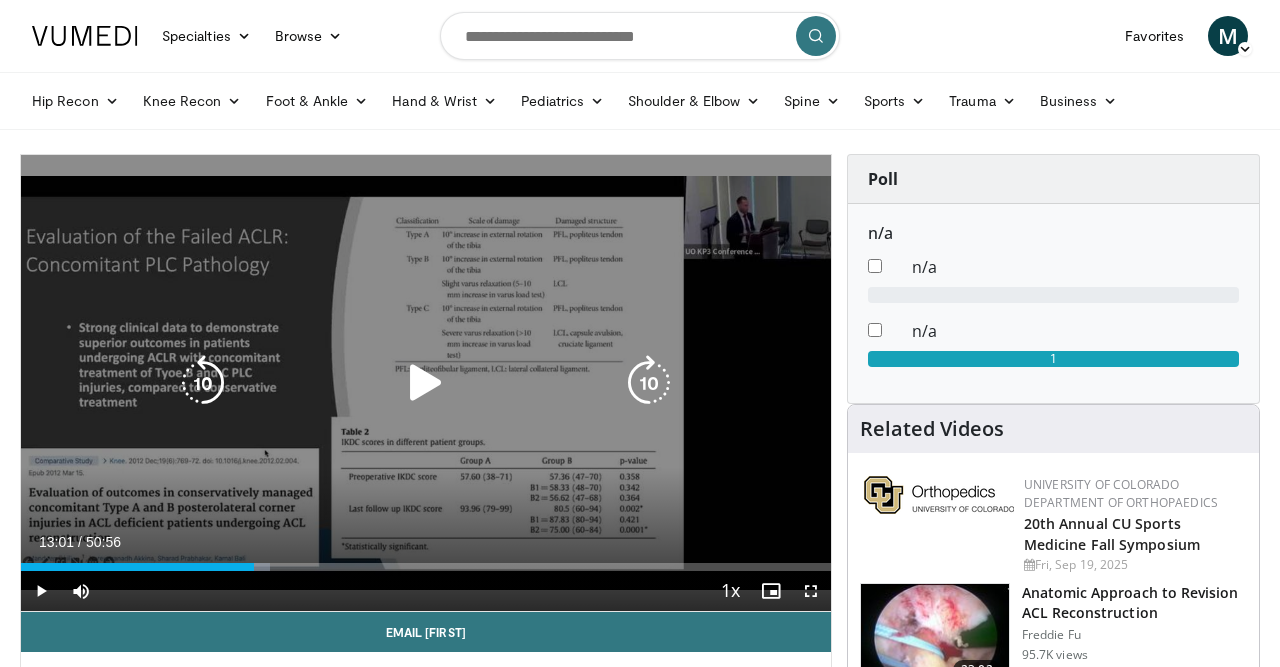 click on "Loaded :  30.75% 14:41 14:39" at bounding box center [426, 561] 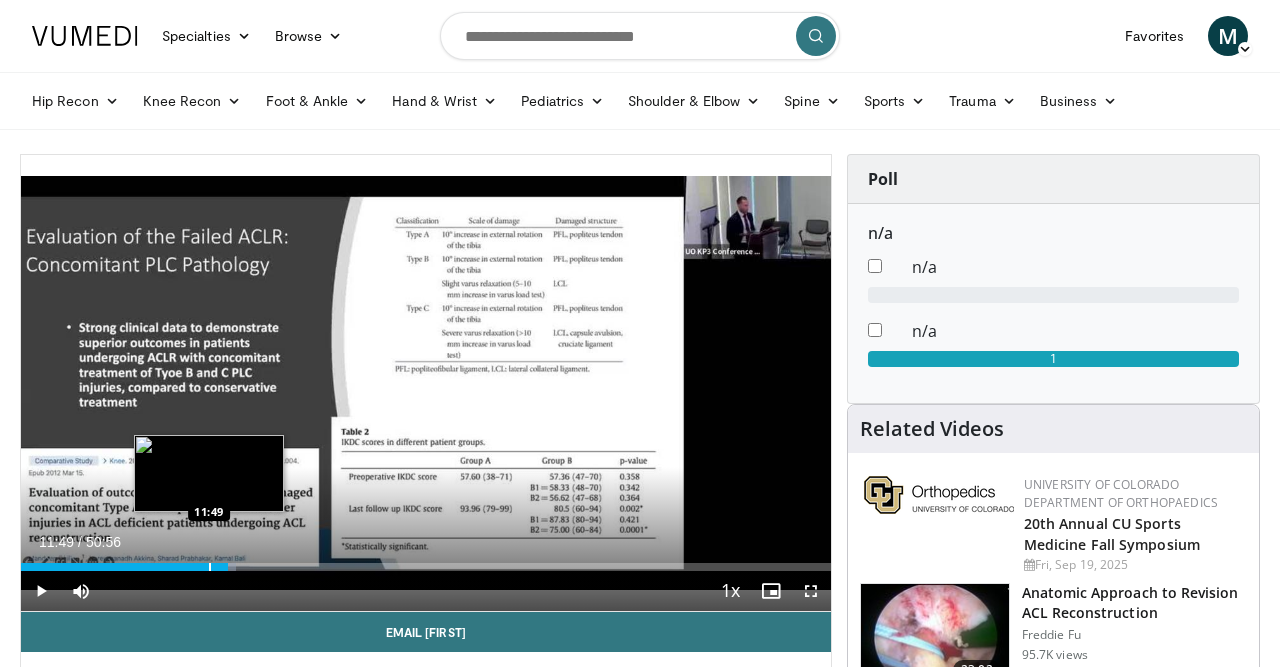 click at bounding box center (210, 567) 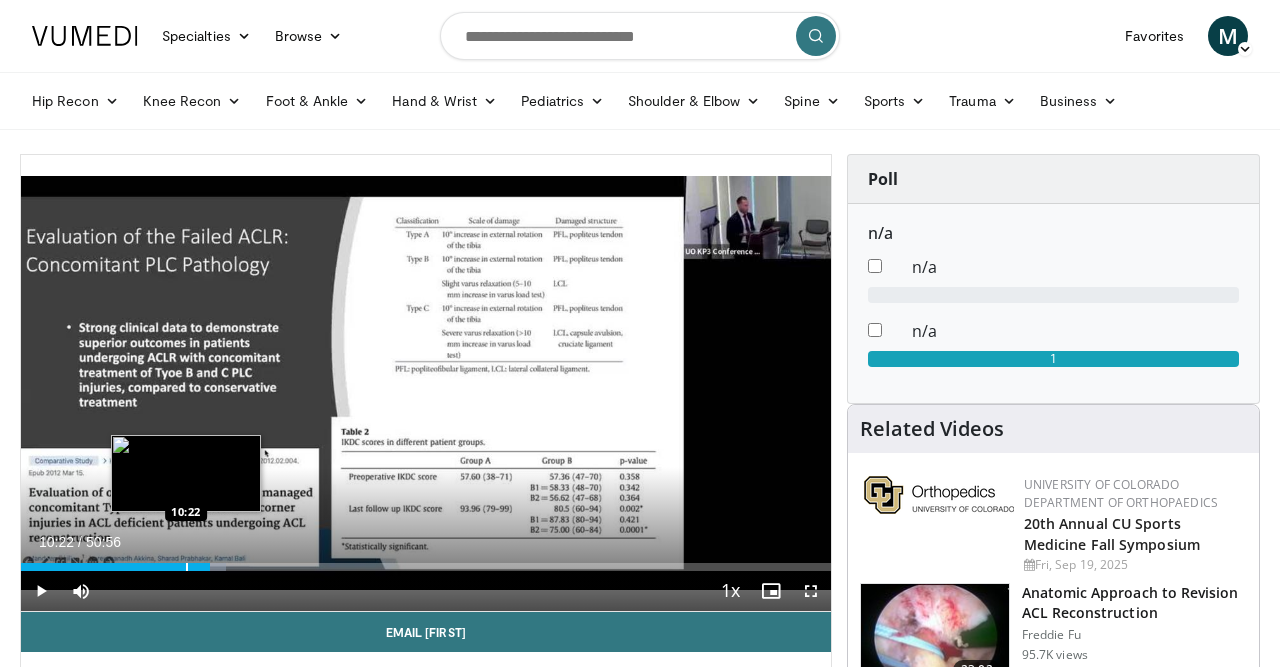 click at bounding box center (187, 567) 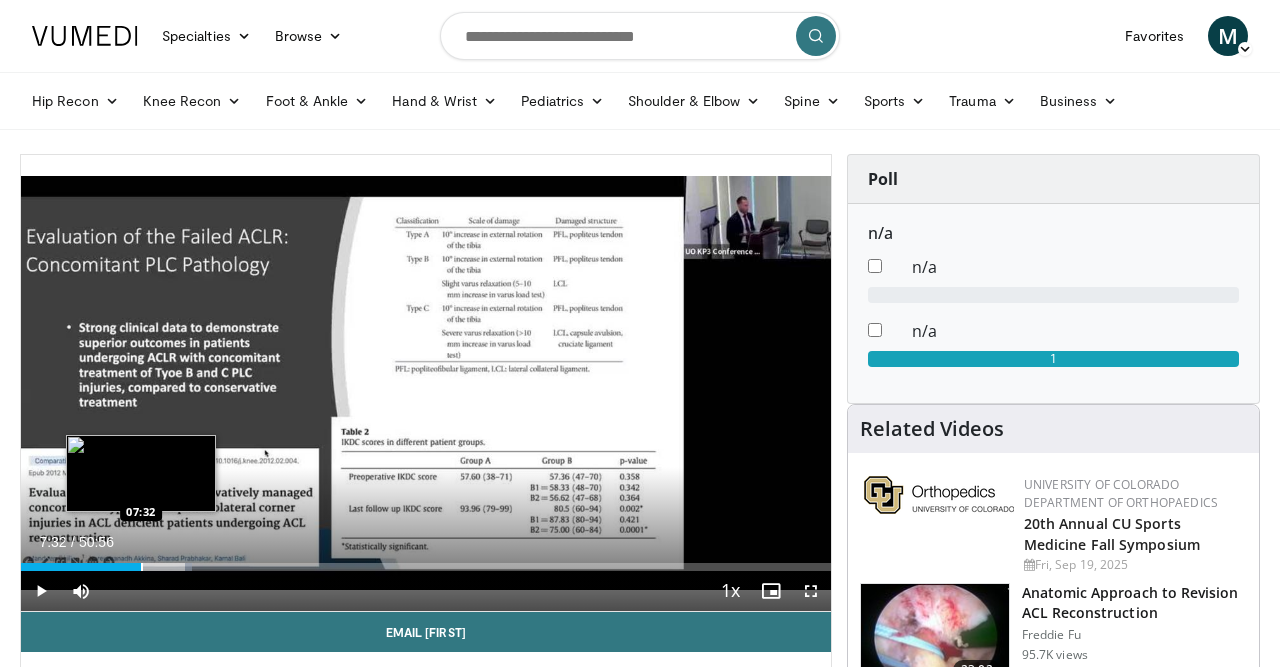 click at bounding box center [142, 567] 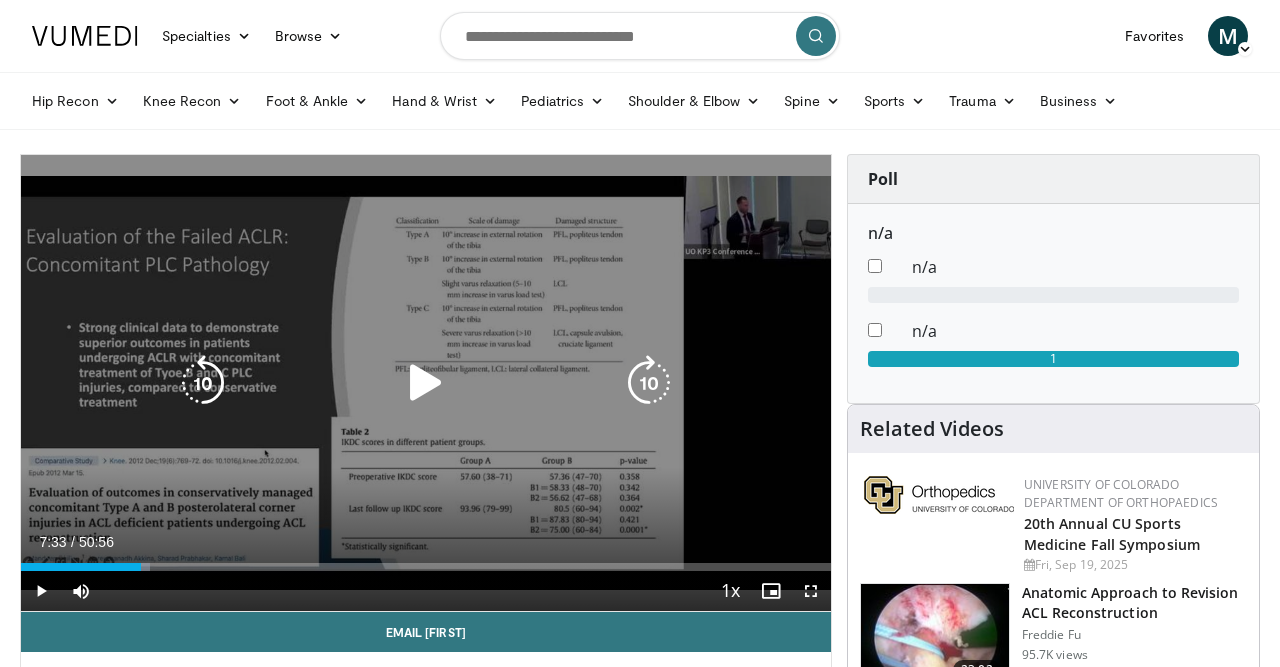 click on "07:33" at bounding box center (81, 567) 